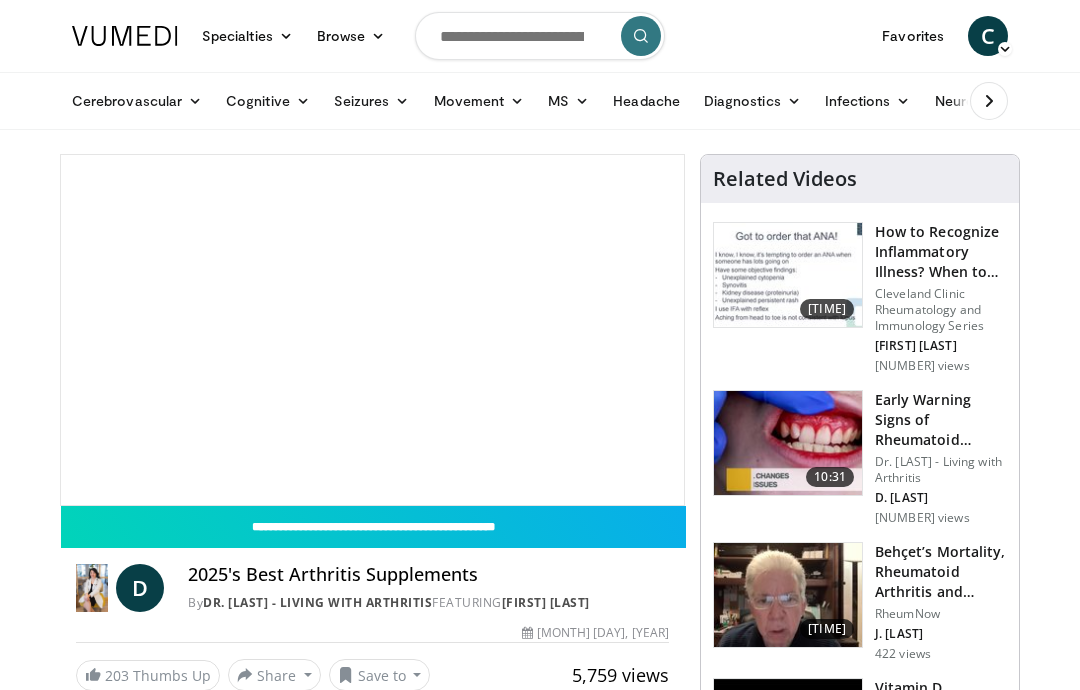 scroll, scrollTop: 0, scrollLeft: 0, axis: both 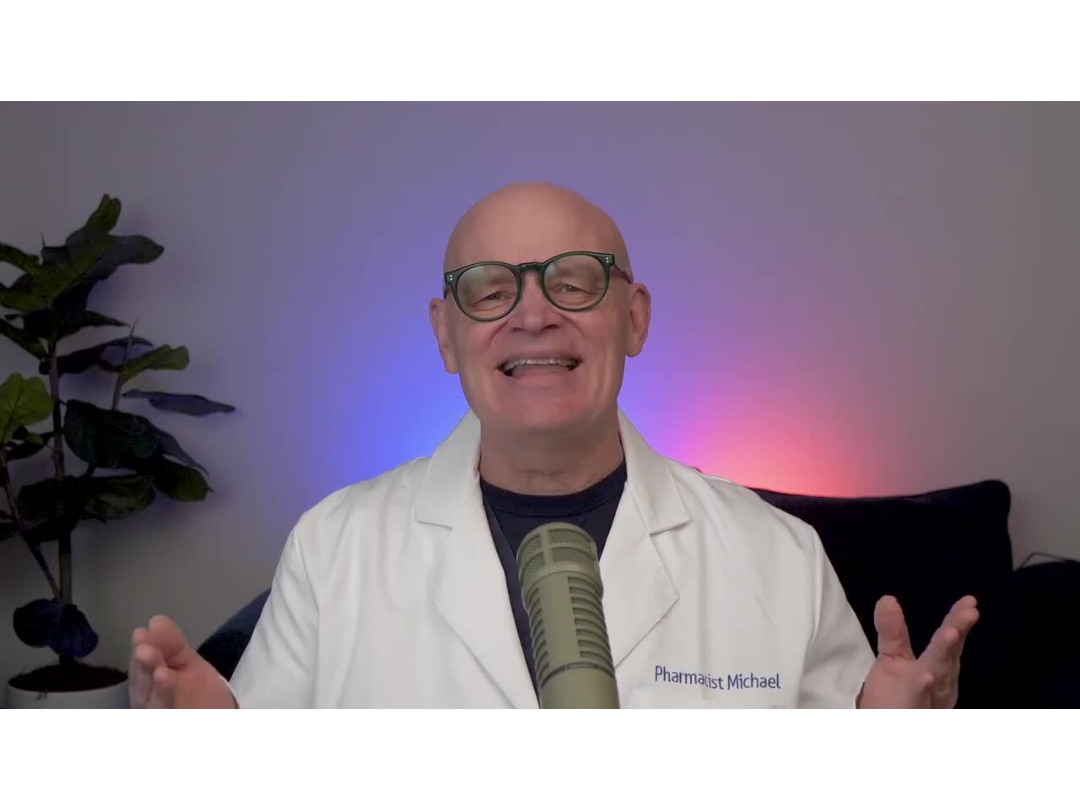 click on "10 seconds
Tap to unmute" at bounding box center (540, 405) 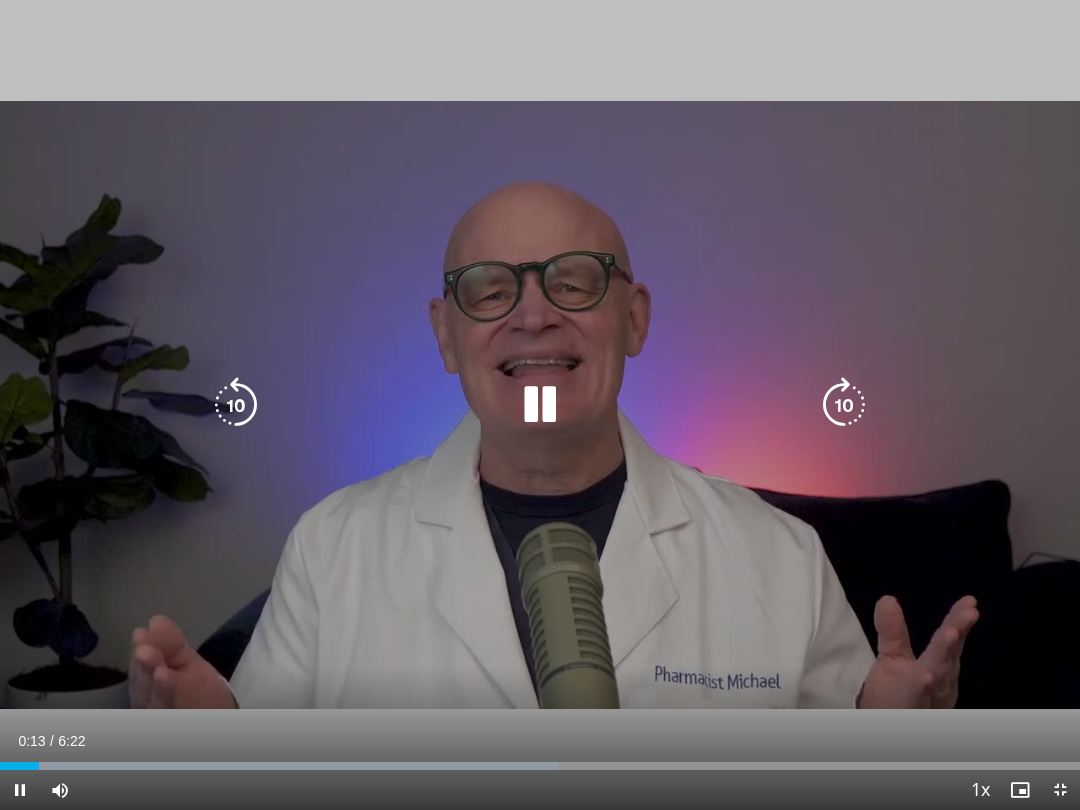 click on "10 seconds
Tap to unmute" at bounding box center [540, 405] 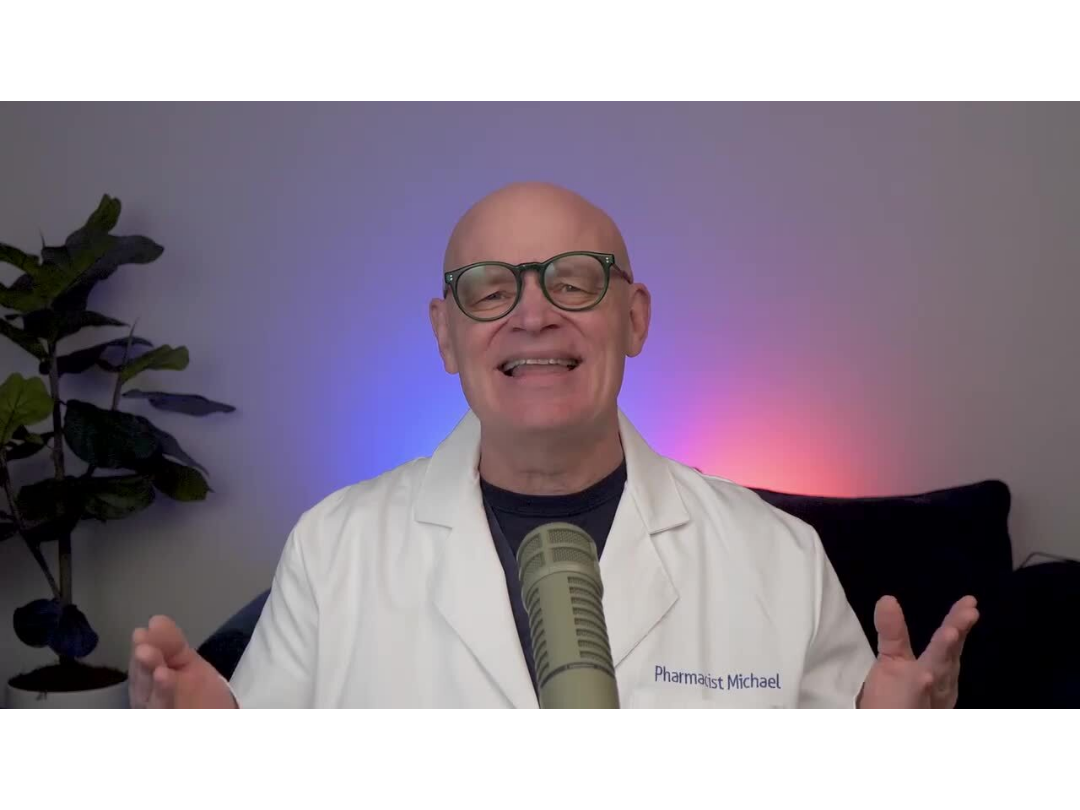click at bounding box center [844, 405] 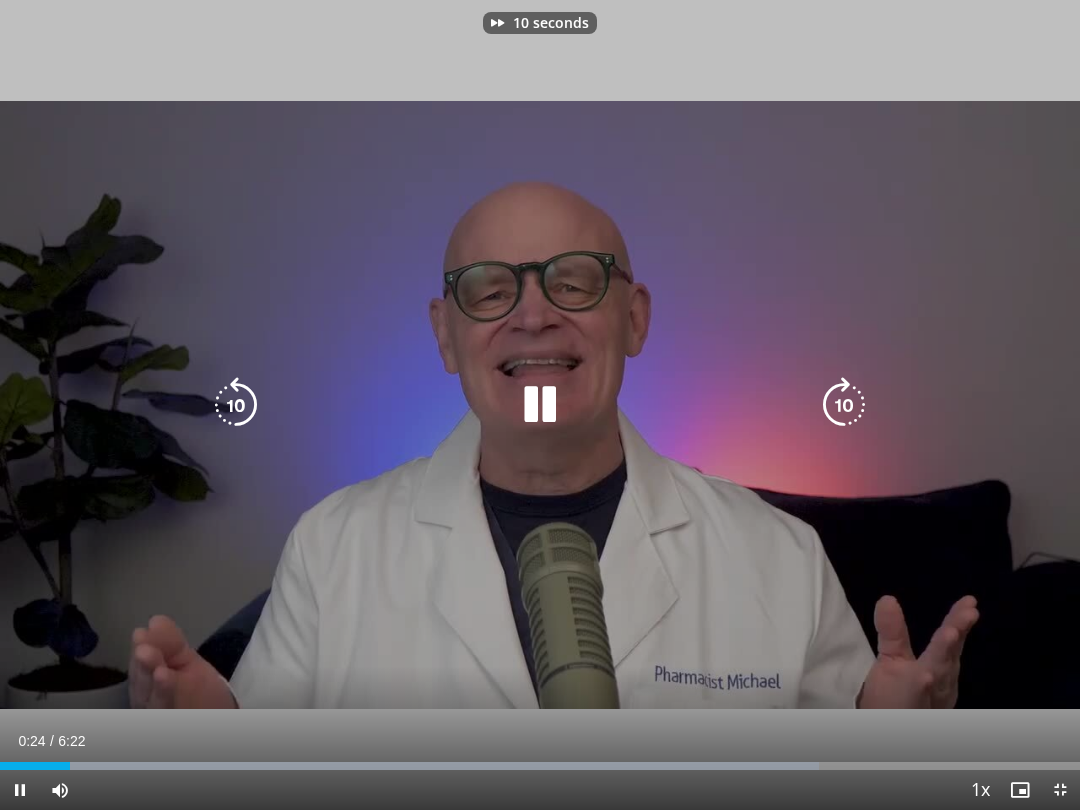 click at bounding box center (844, 405) 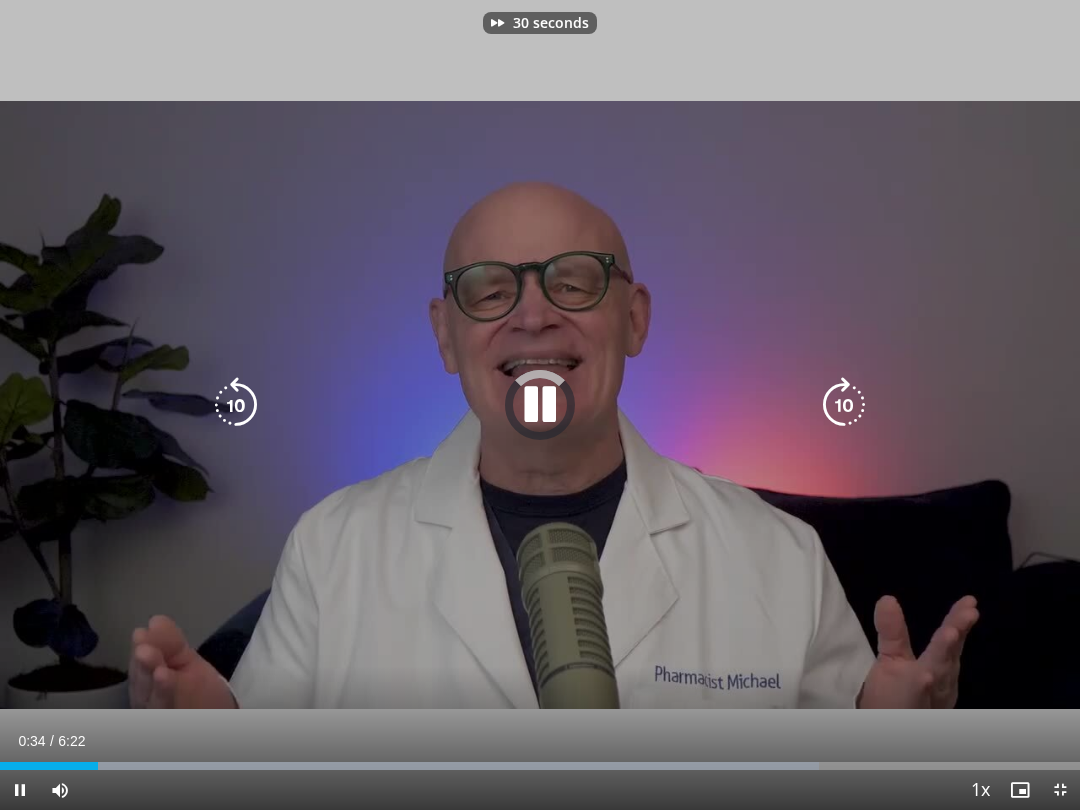 click at bounding box center (844, 405) 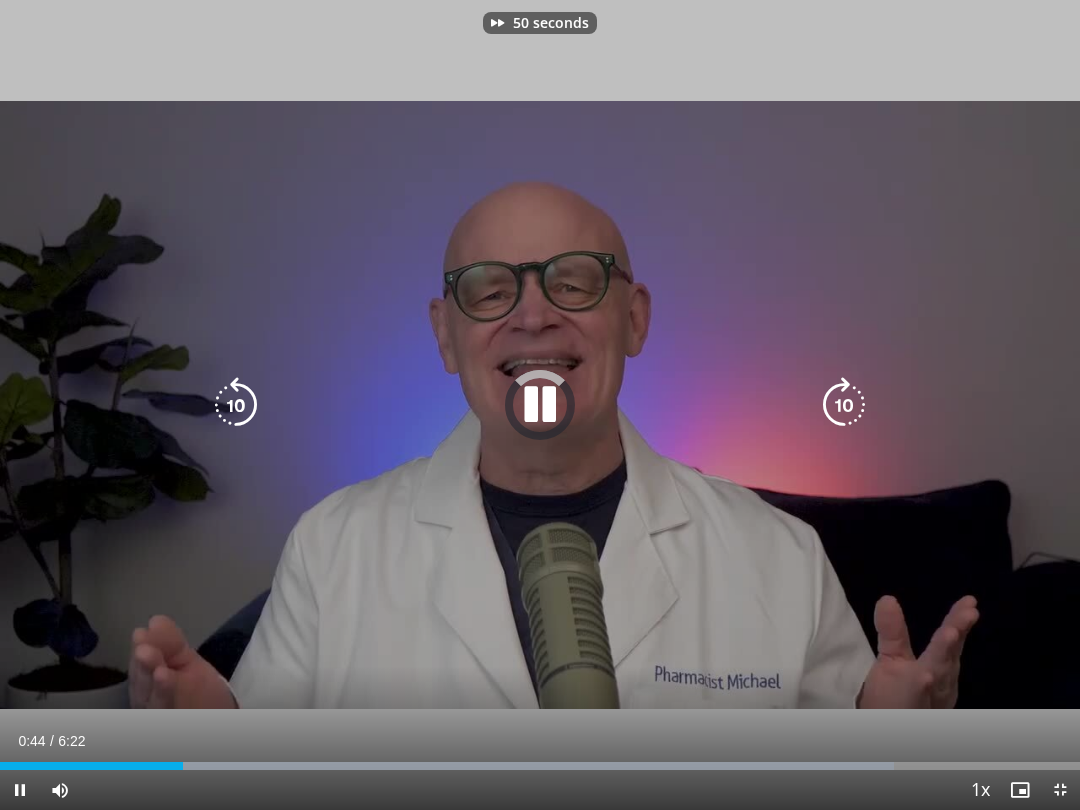 click at bounding box center [844, 405] 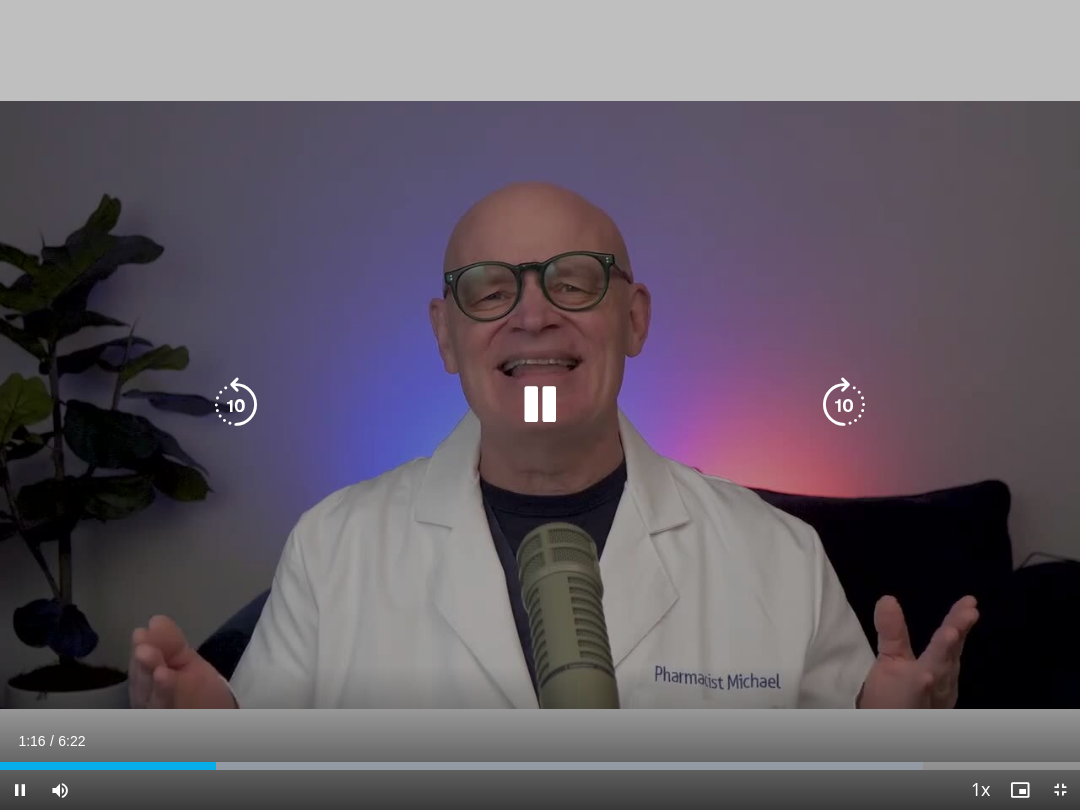 click at bounding box center (844, 405) 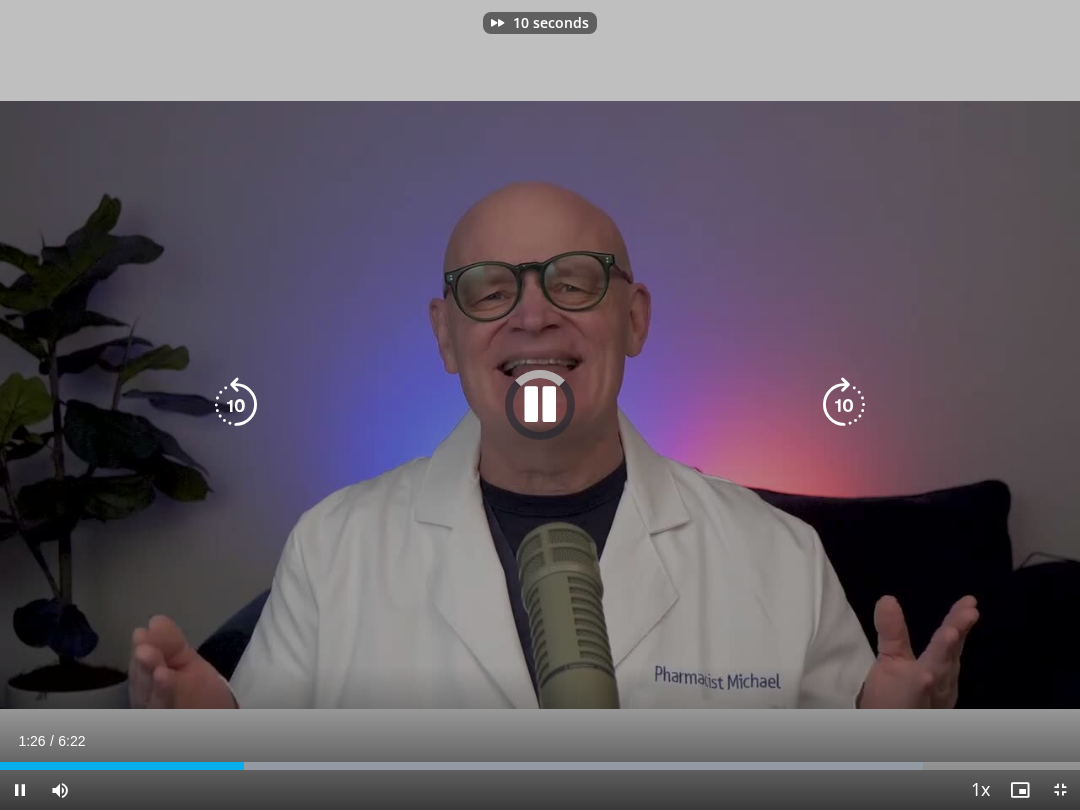 click at bounding box center (844, 405) 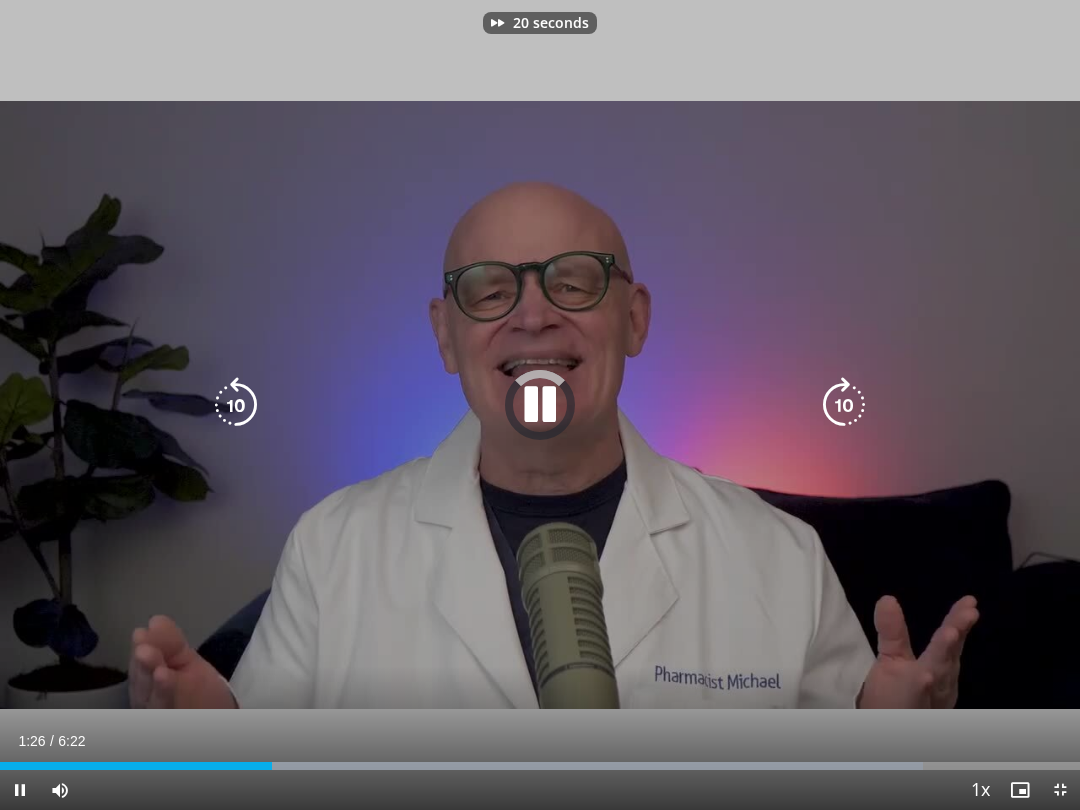 click at bounding box center (844, 405) 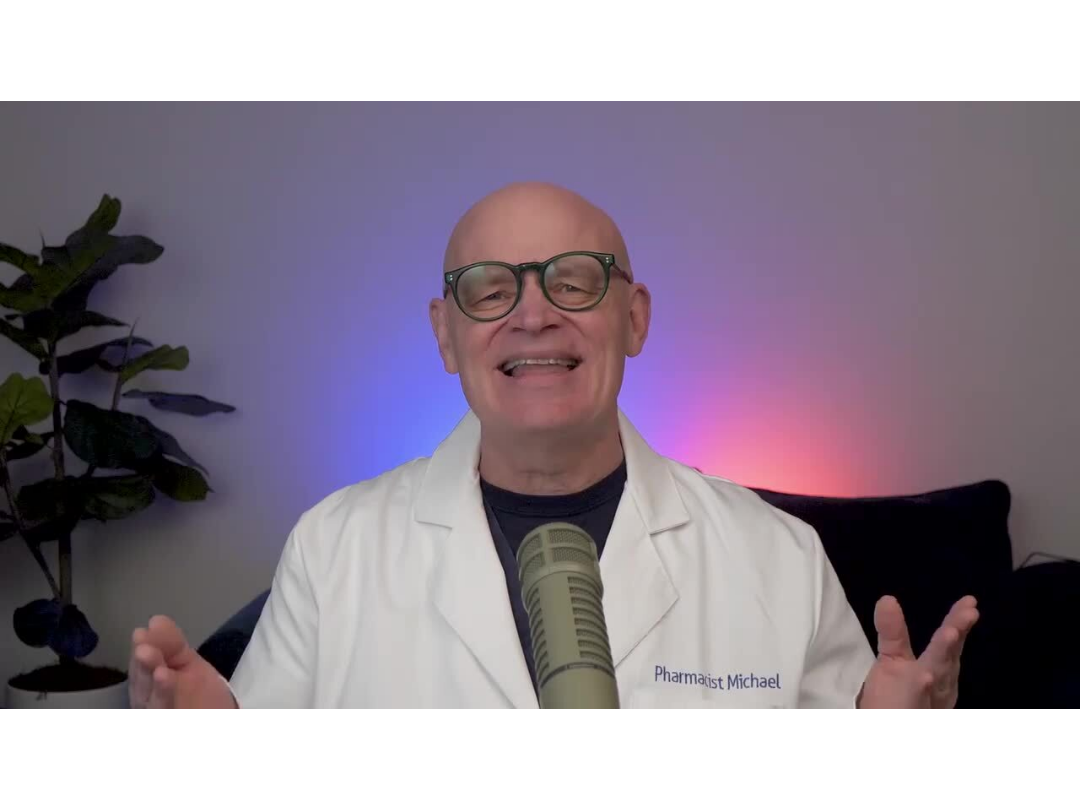 scroll, scrollTop: 0, scrollLeft: 0, axis: both 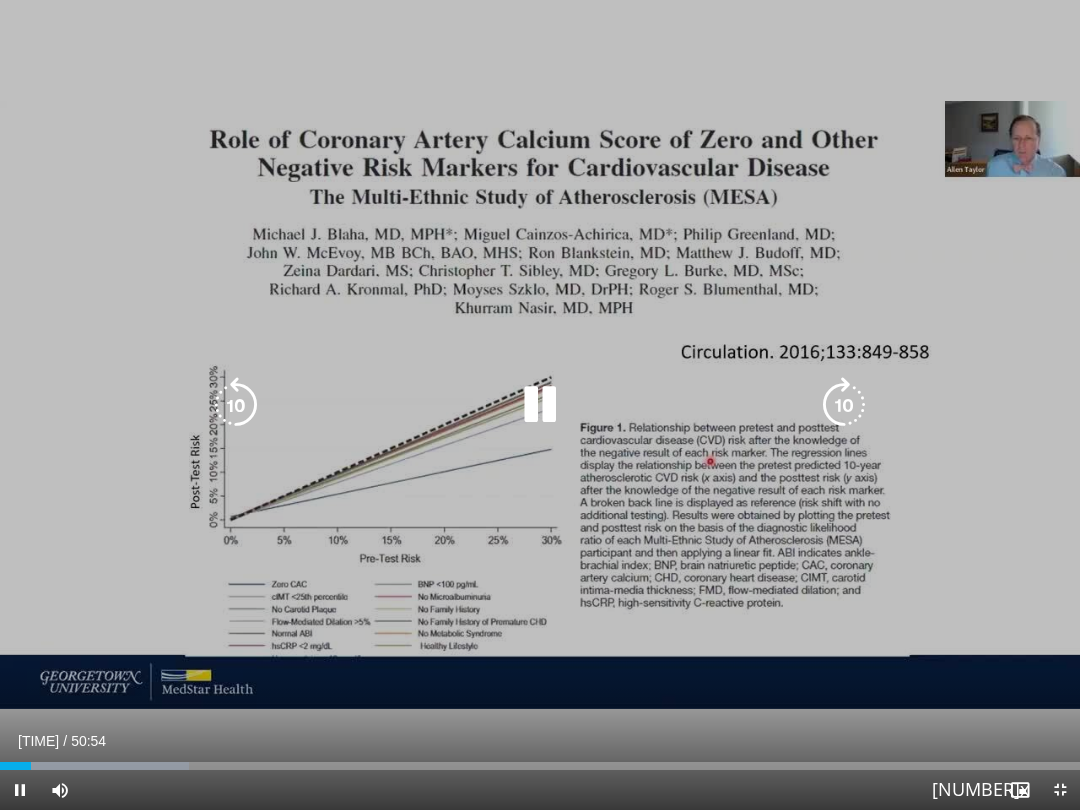 click at bounding box center (540, 405) 